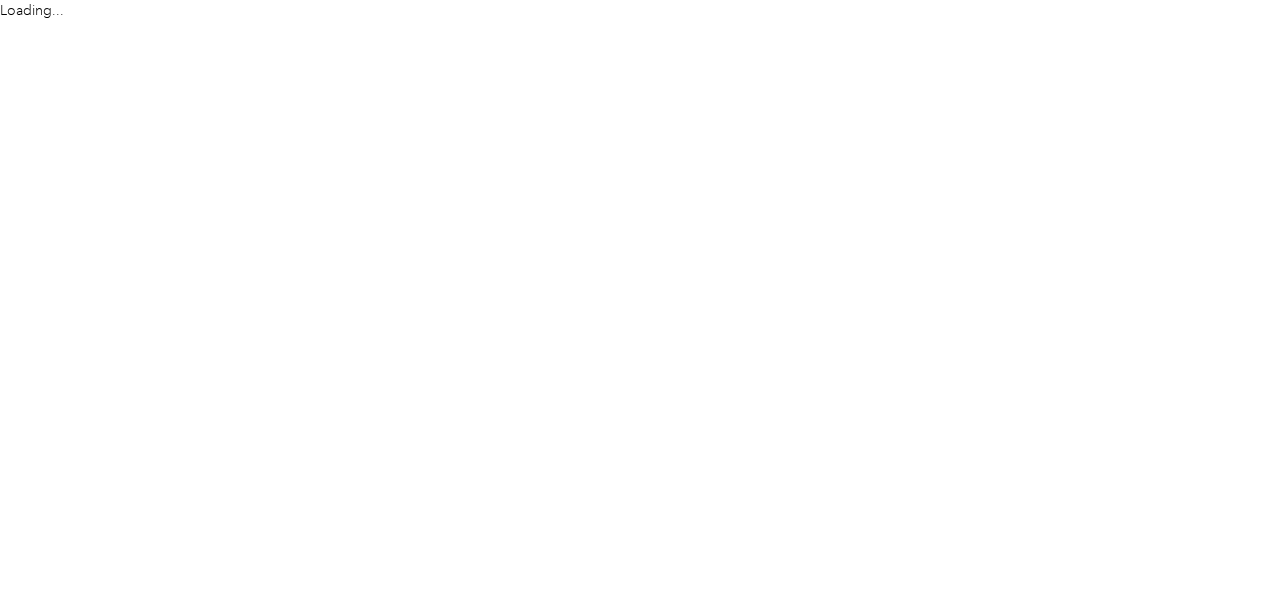 scroll, scrollTop: 0, scrollLeft: 0, axis: both 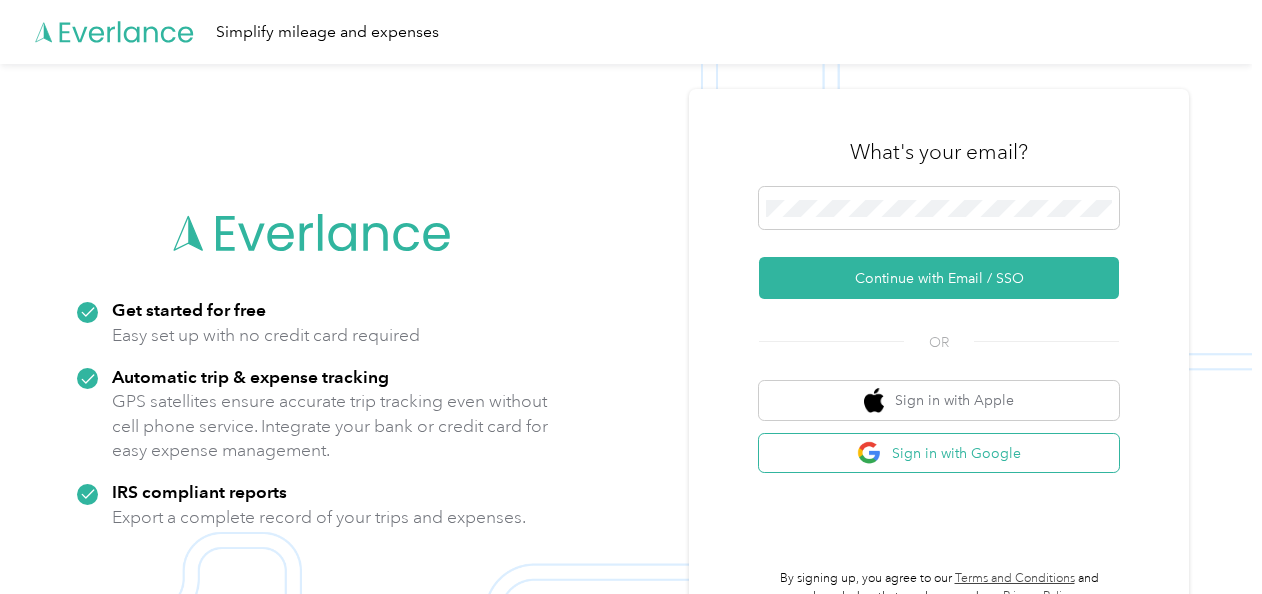 click on "Sign in with Google" at bounding box center [939, 453] 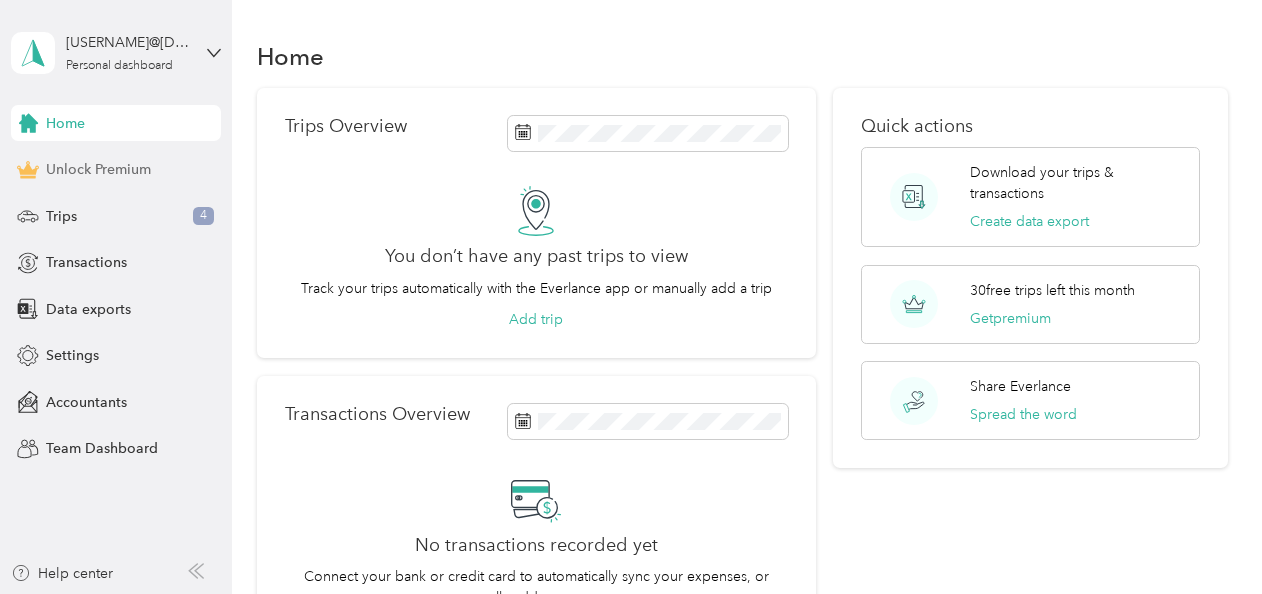 click on "Unlock Premium" at bounding box center (98, 169) 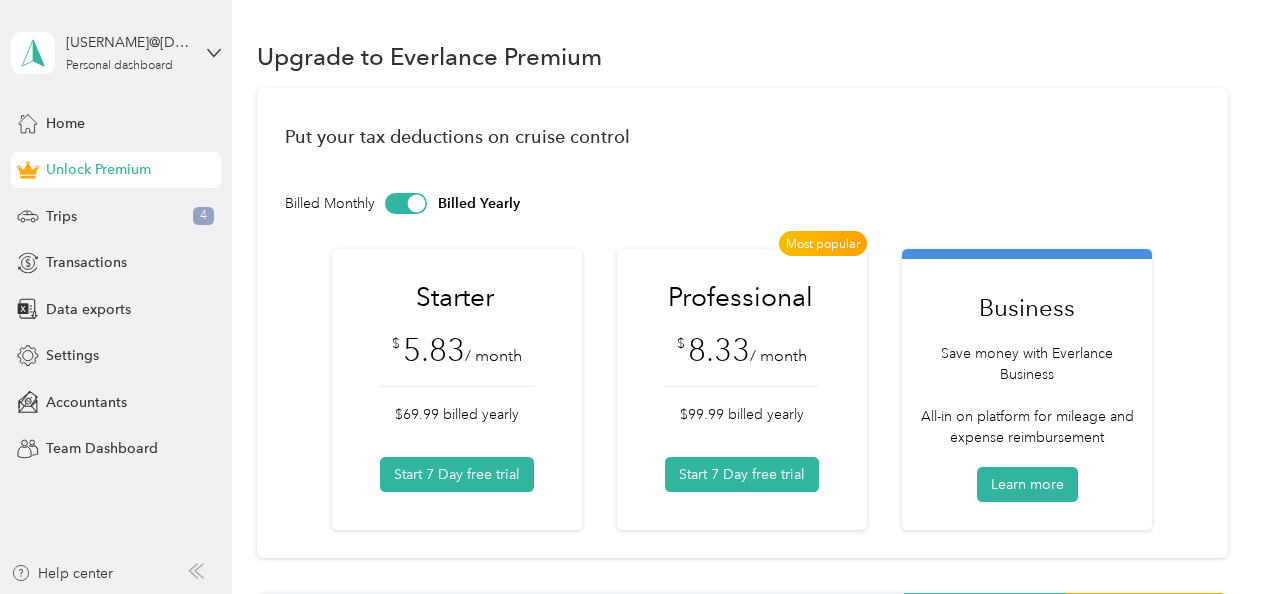 click at bounding box center [406, 203] 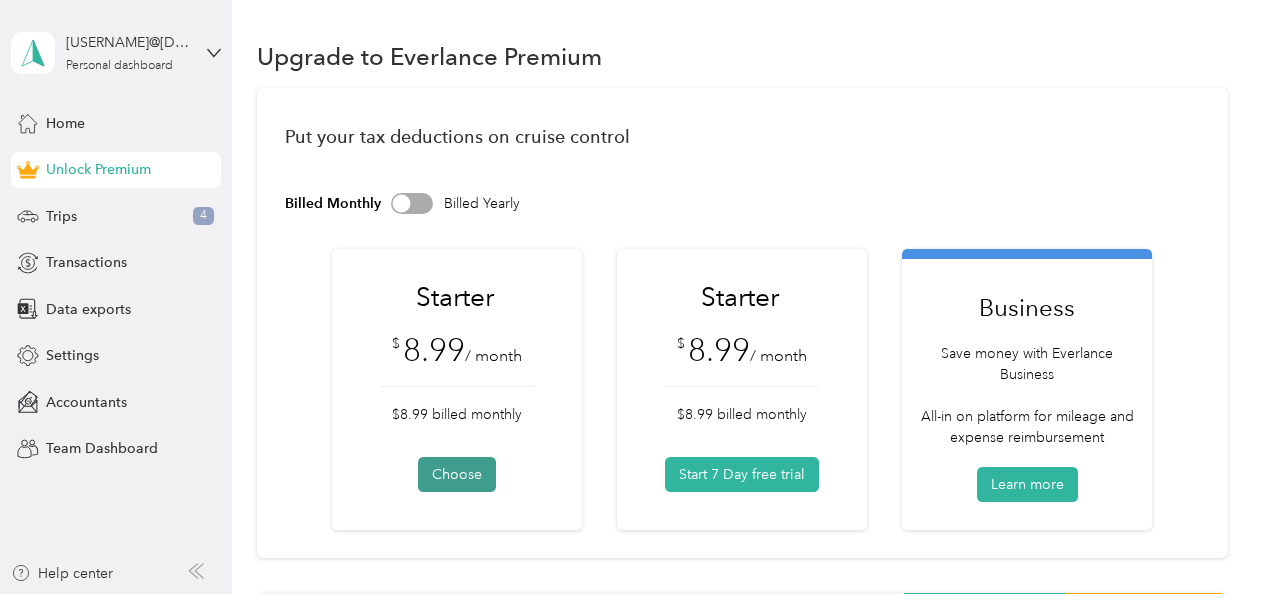 click on "Choose" at bounding box center [457, 474] 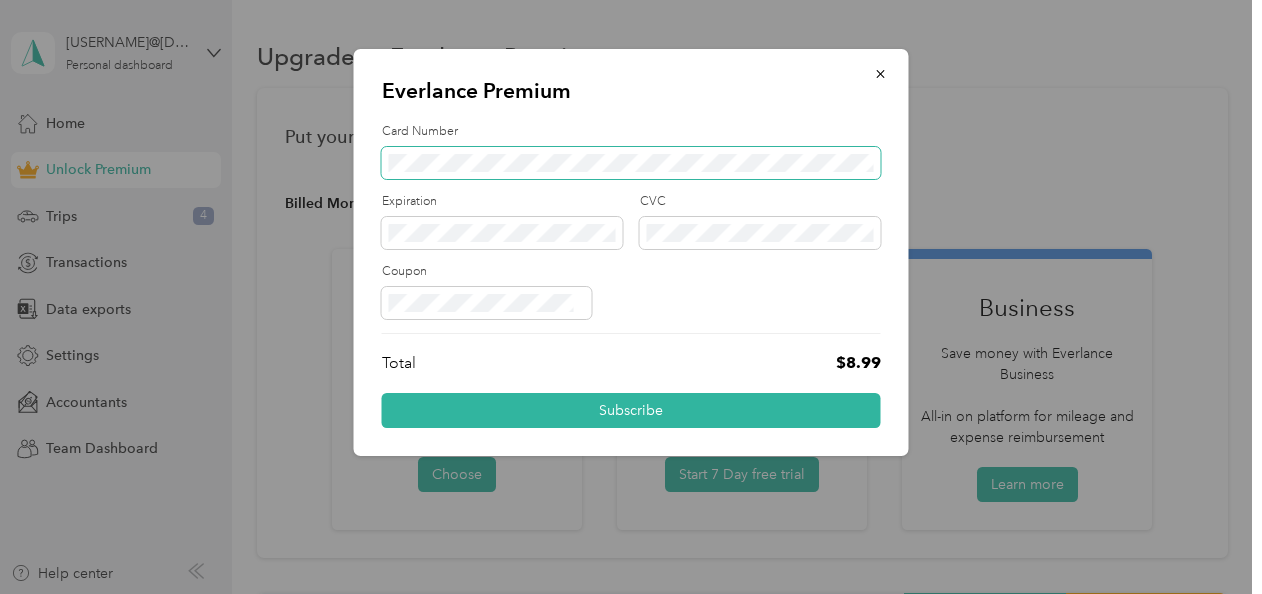 click at bounding box center [631, 163] 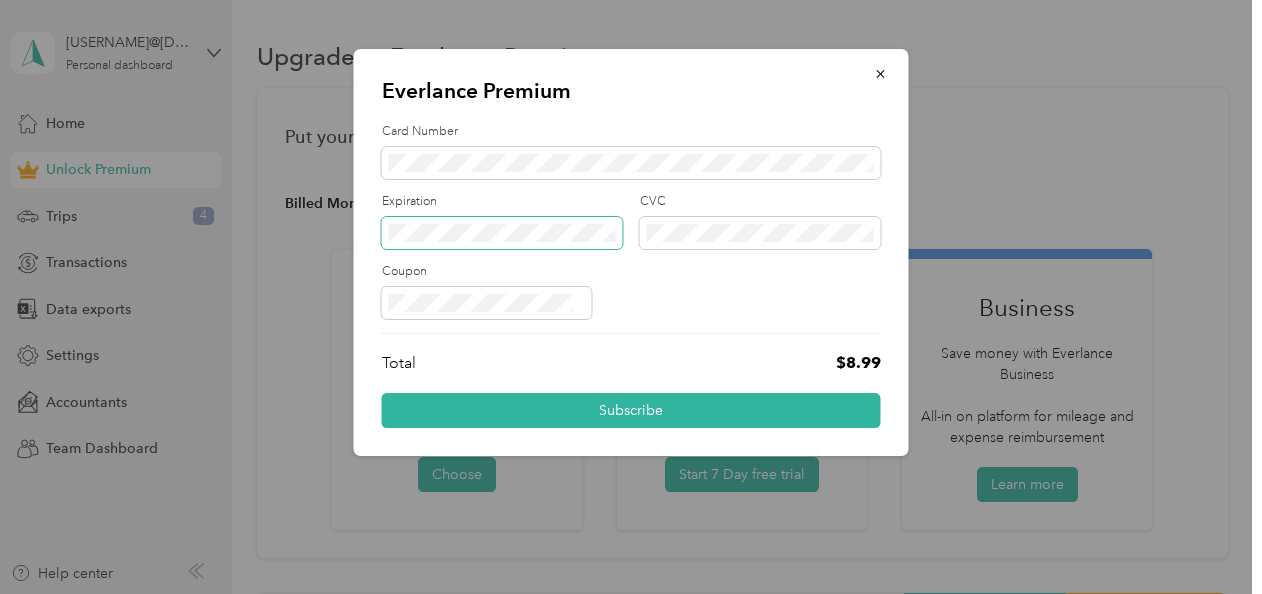 click at bounding box center [502, 233] 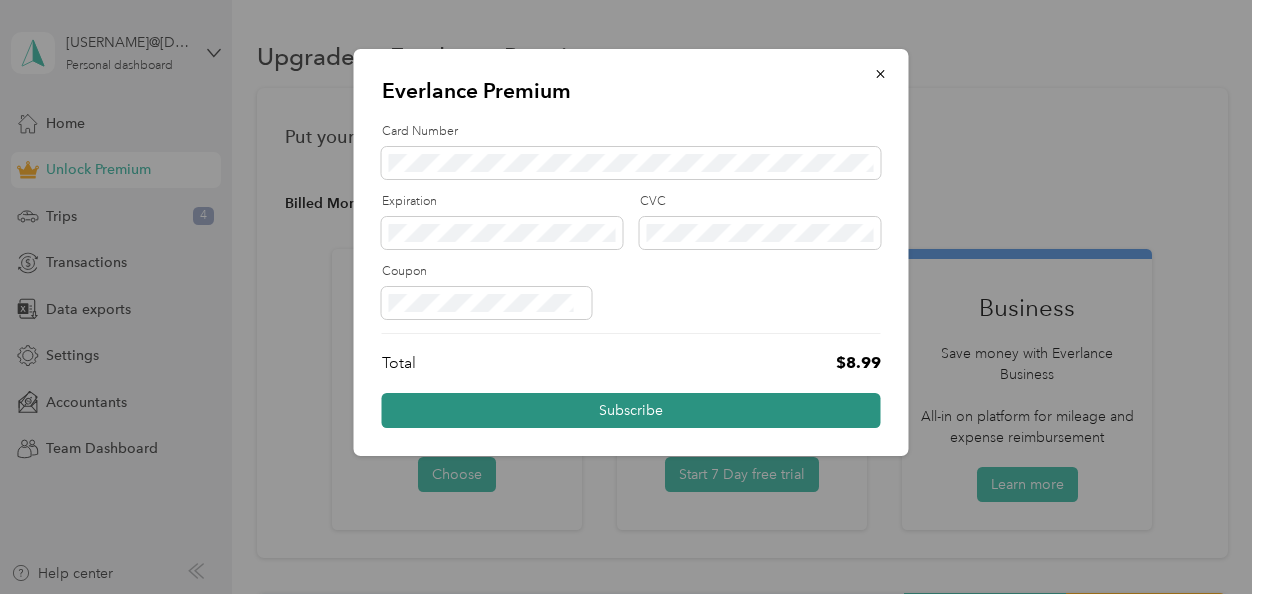 click on "Subscribe" at bounding box center [631, 410] 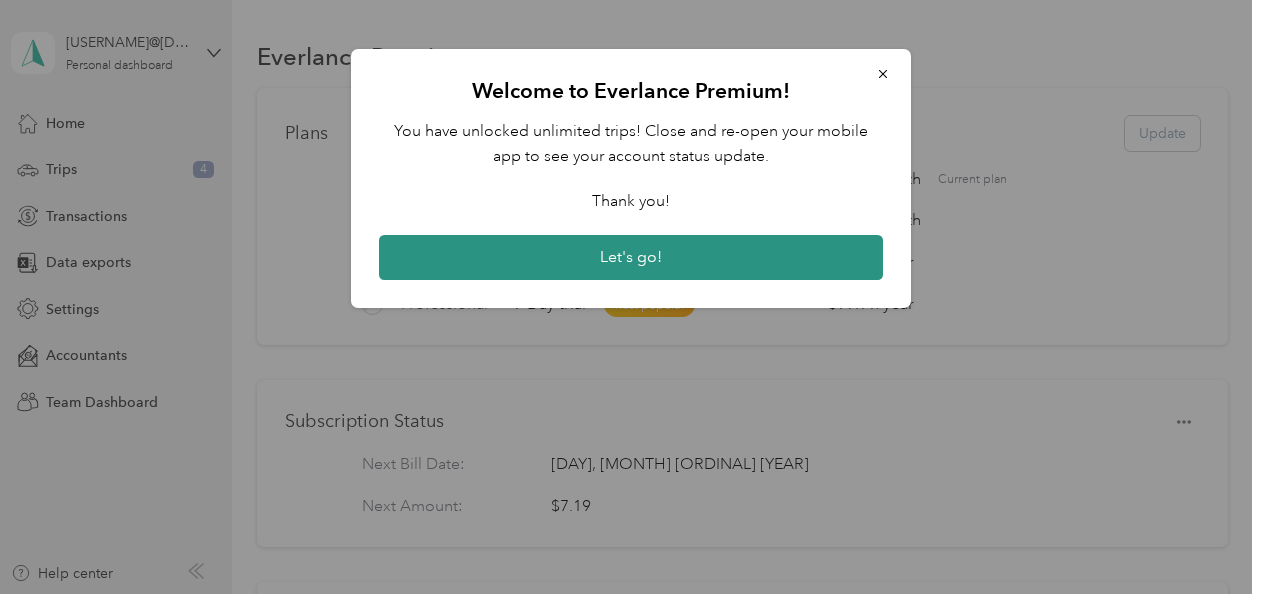 click on "Let's go!" at bounding box center [631, 258] 